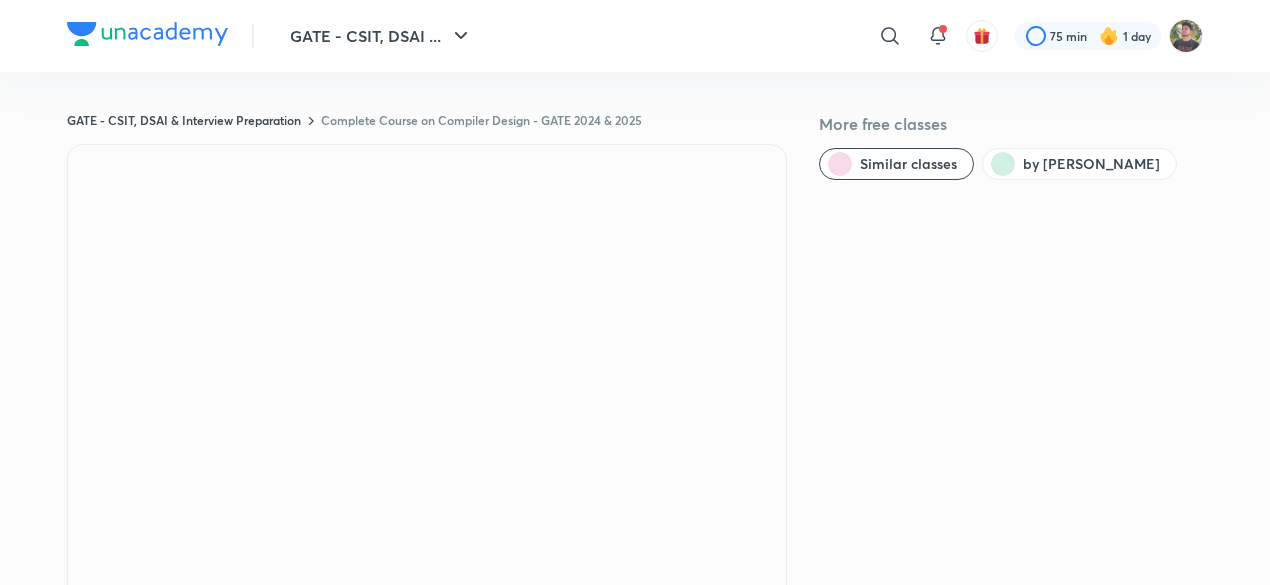 scroll, scrollTop: 37, scrollLeft: 0, axis: vertical 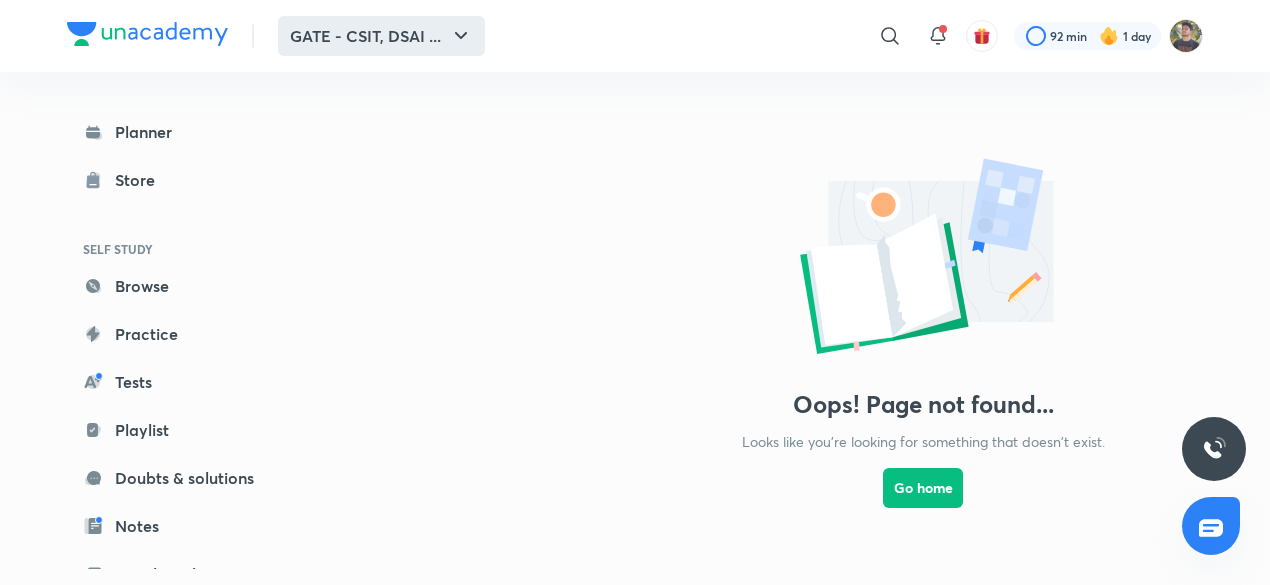 click 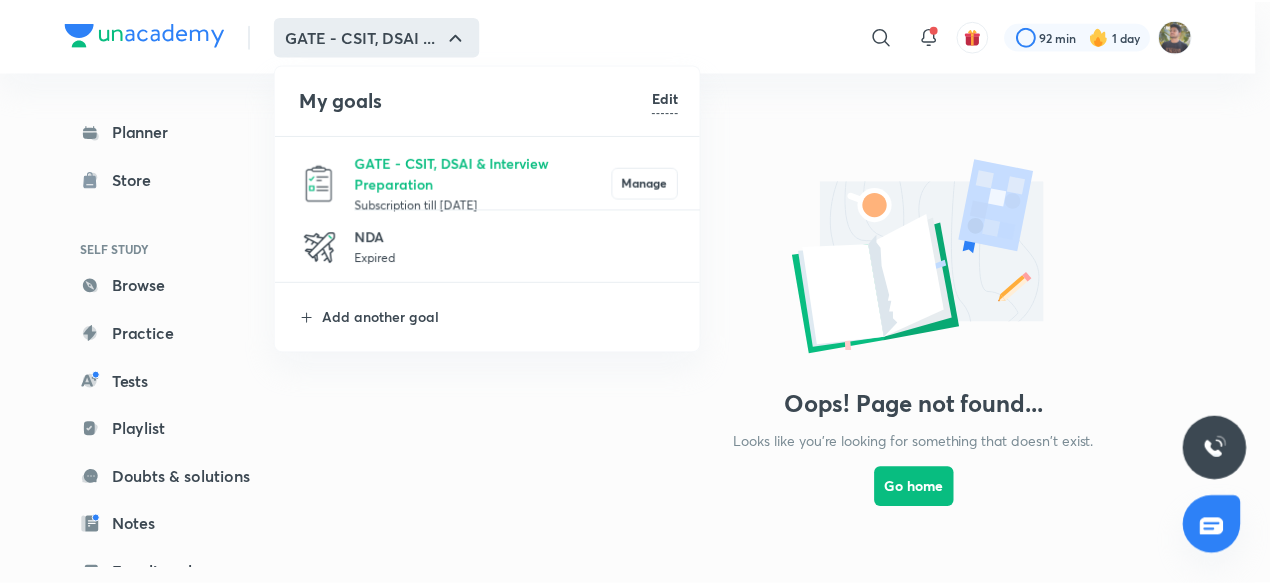 scroll, scrollTop: 0, scrollLeft: 0, axis: both 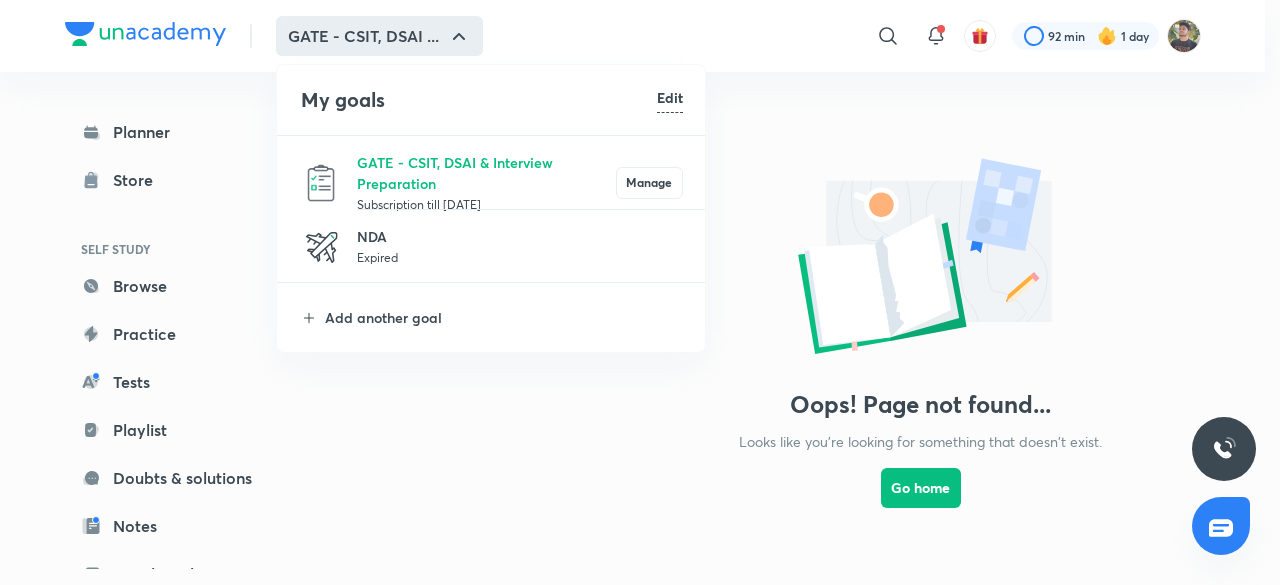 click at bounding box center (640, 292) 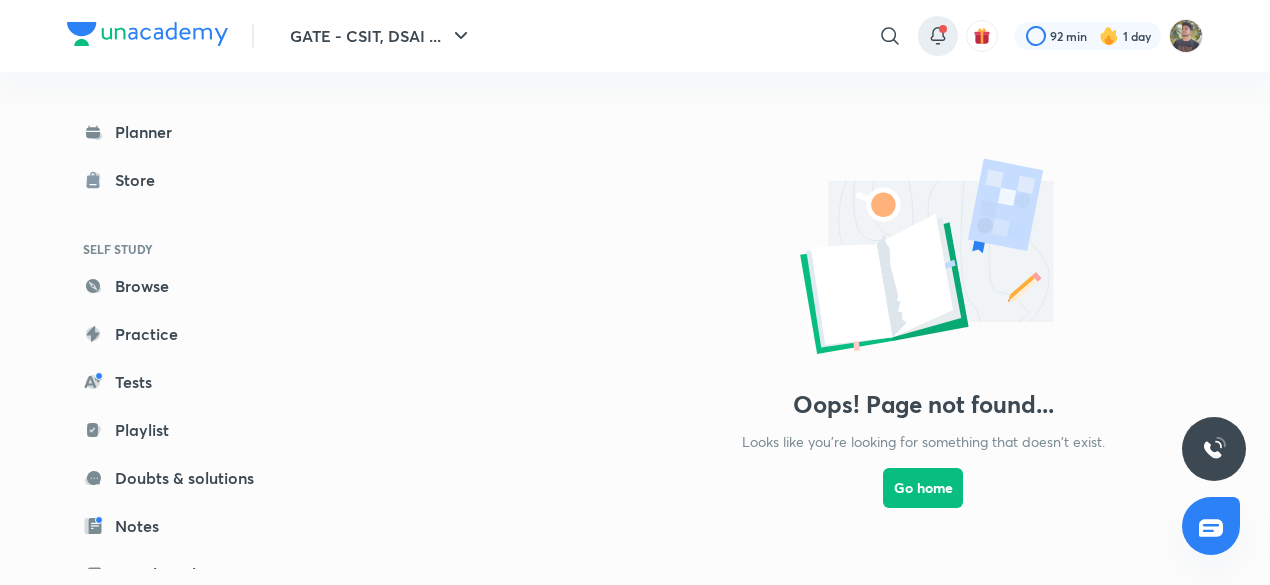 click 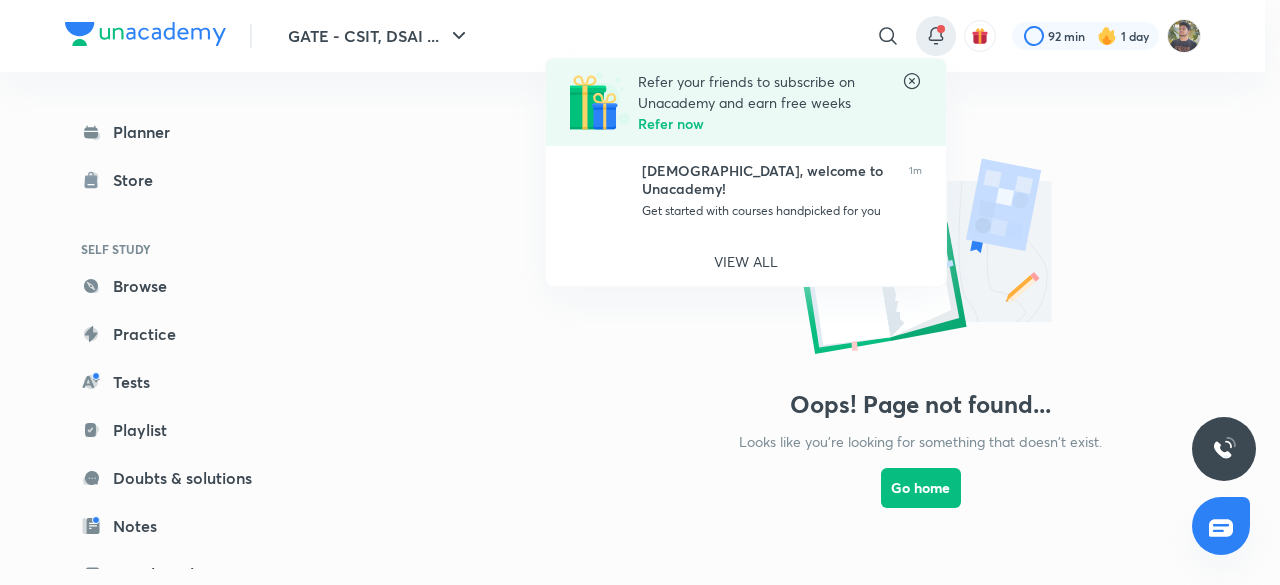 click at bounding box center [640, 292] 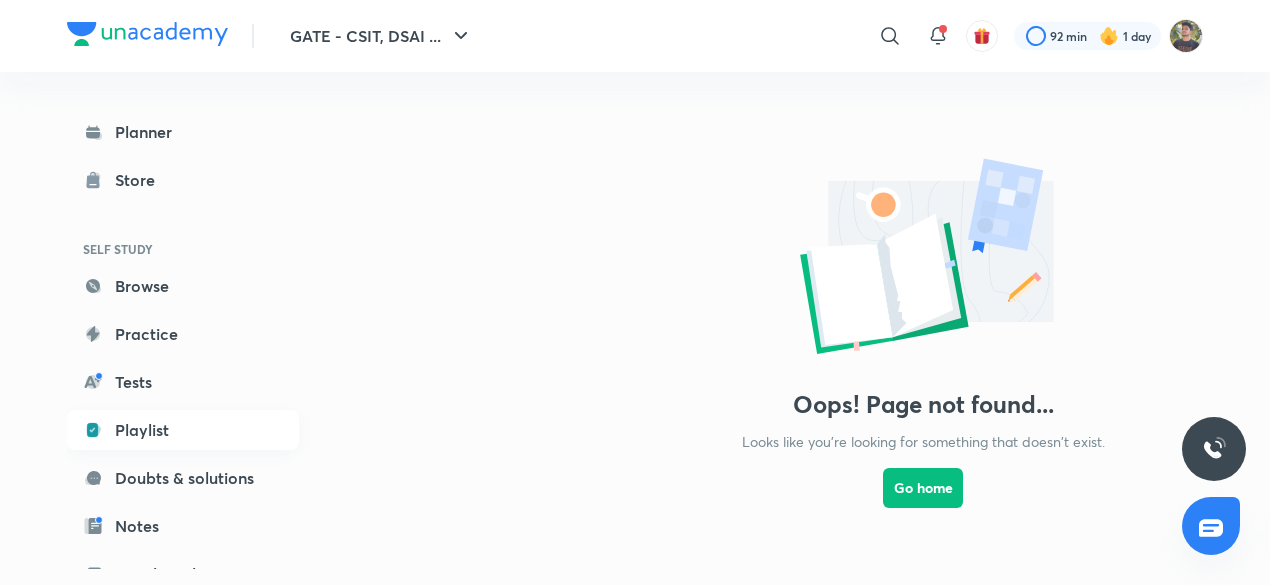 click on "Playlist" at bounding box center [183, 430] 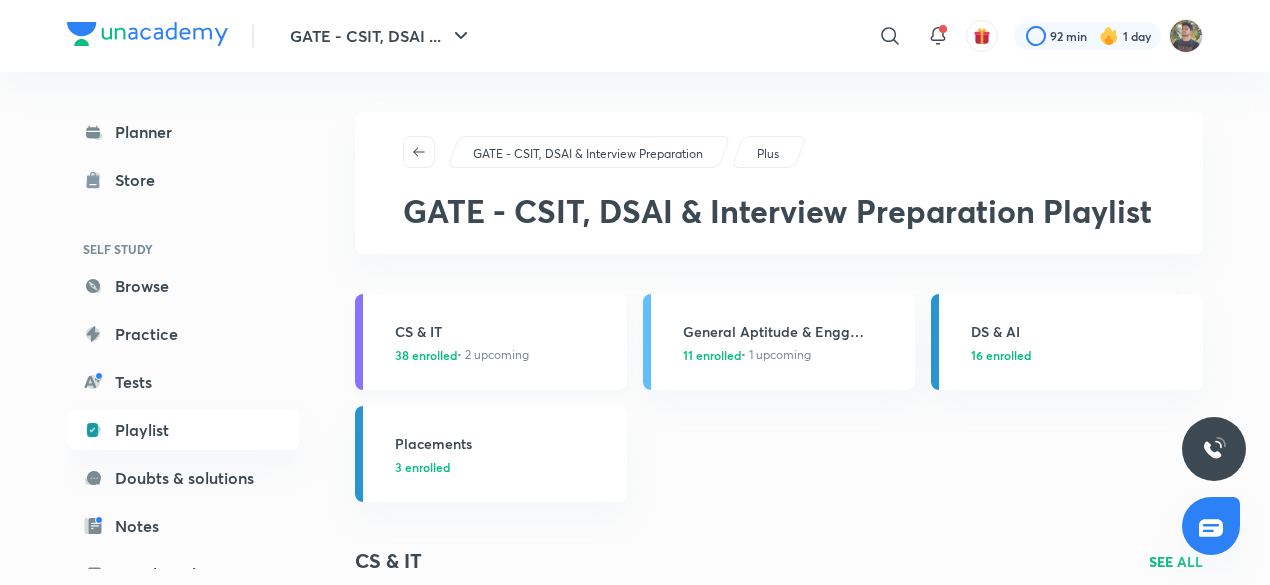 click on "38 enrolled  • 2 upcoming" at bounding box center (505, 355) 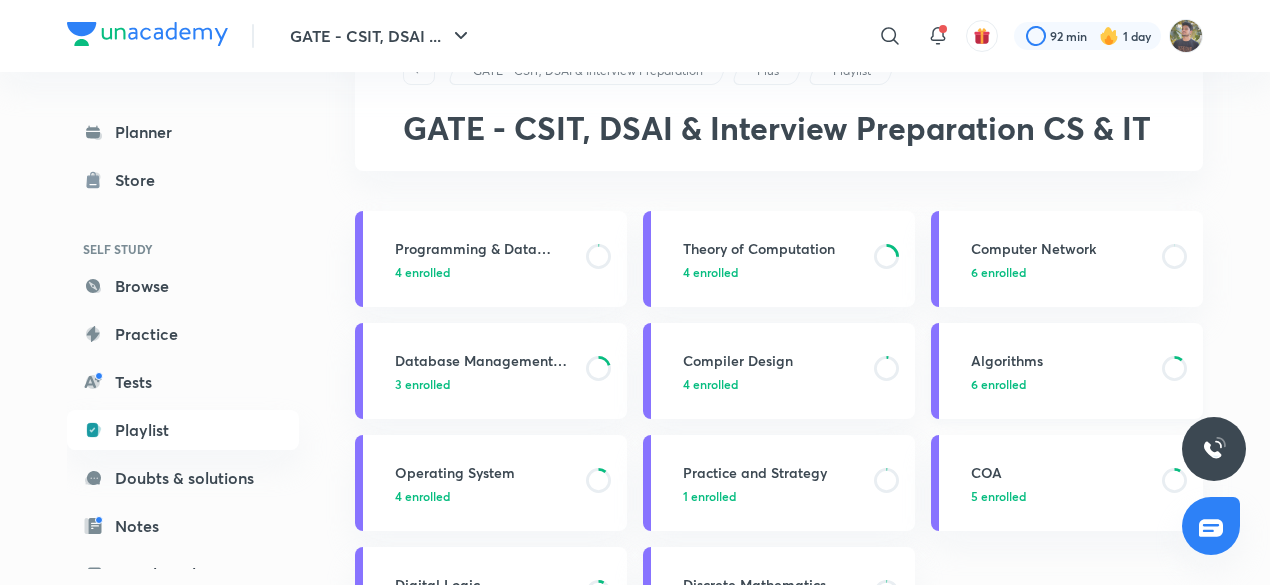scroll, scrollTop: 84, scrollLeft: 0, axis: vertical 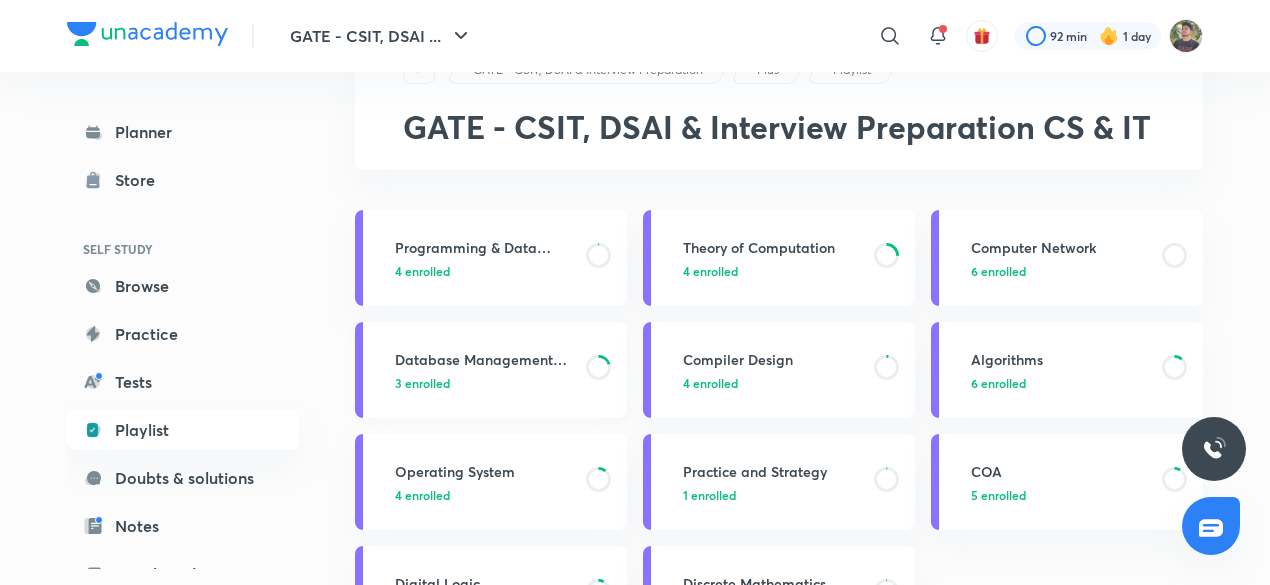 click on "3 enrolled" at bounding box center (484, 383) 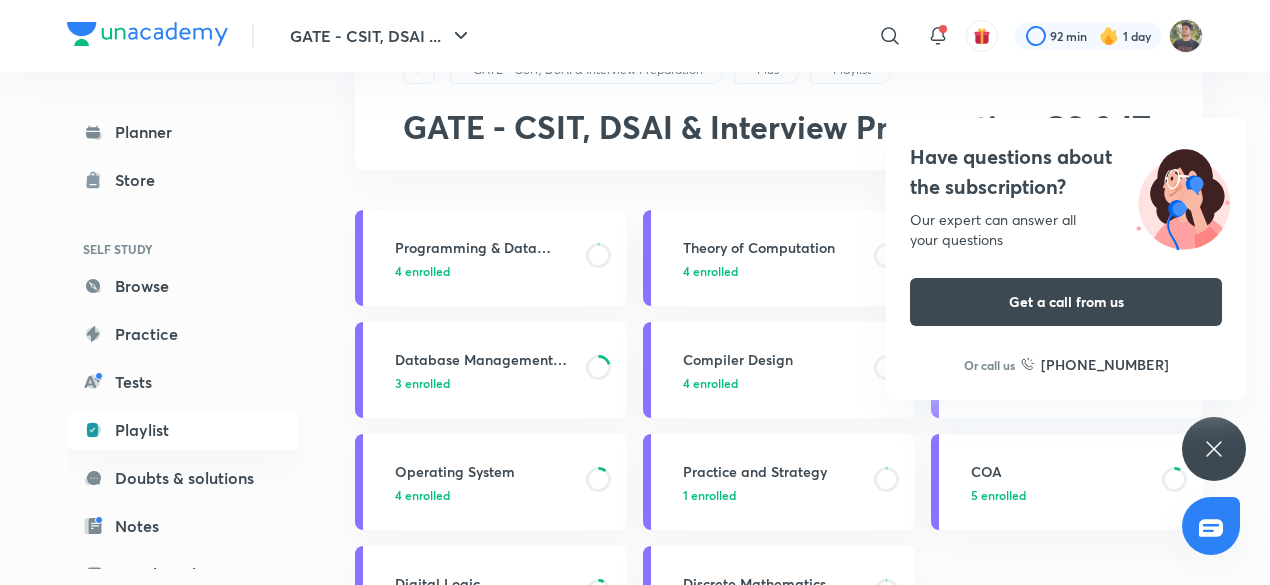 click on "Have questions about the subscription? Our expert can answer all your questions Get a call from us Or call us +91 8585858585" at bounding box center [1214, 449] 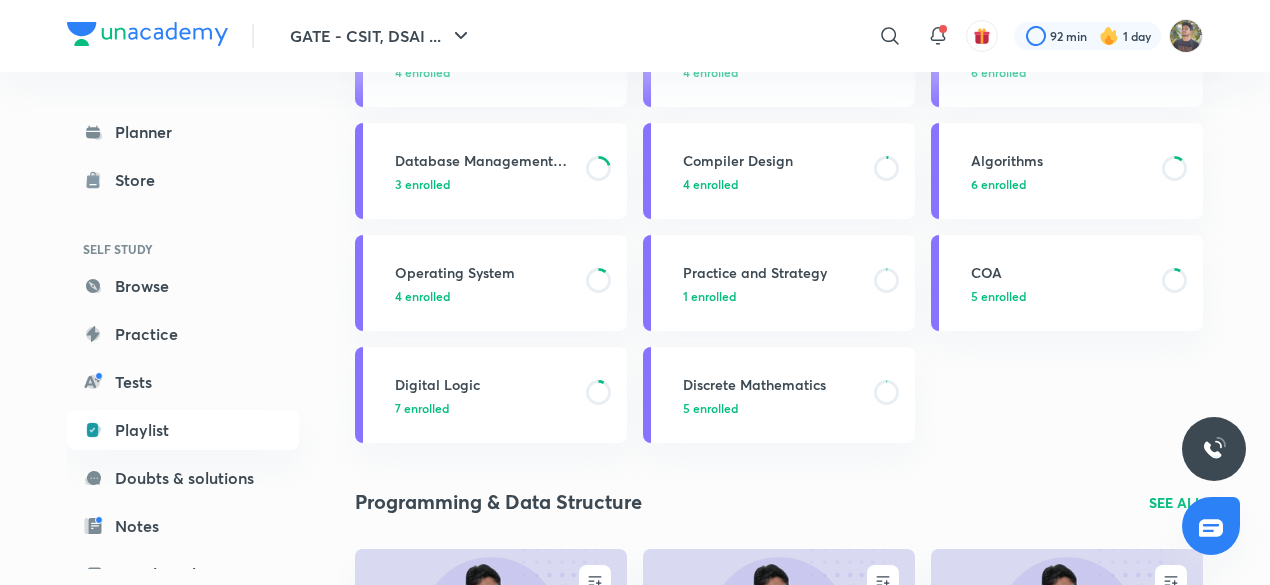 scroll, scrollTop: 284, scrollLeft: 0, axis: vertical 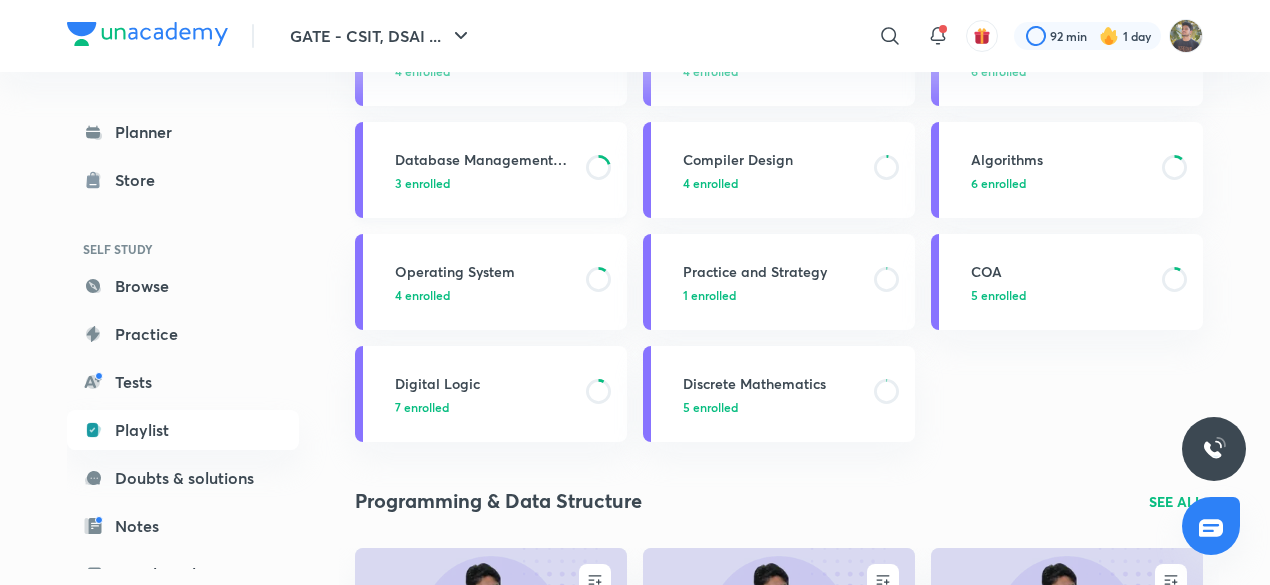 click on "Database Management System 3 enrolled" at bounding box center (491, 170) 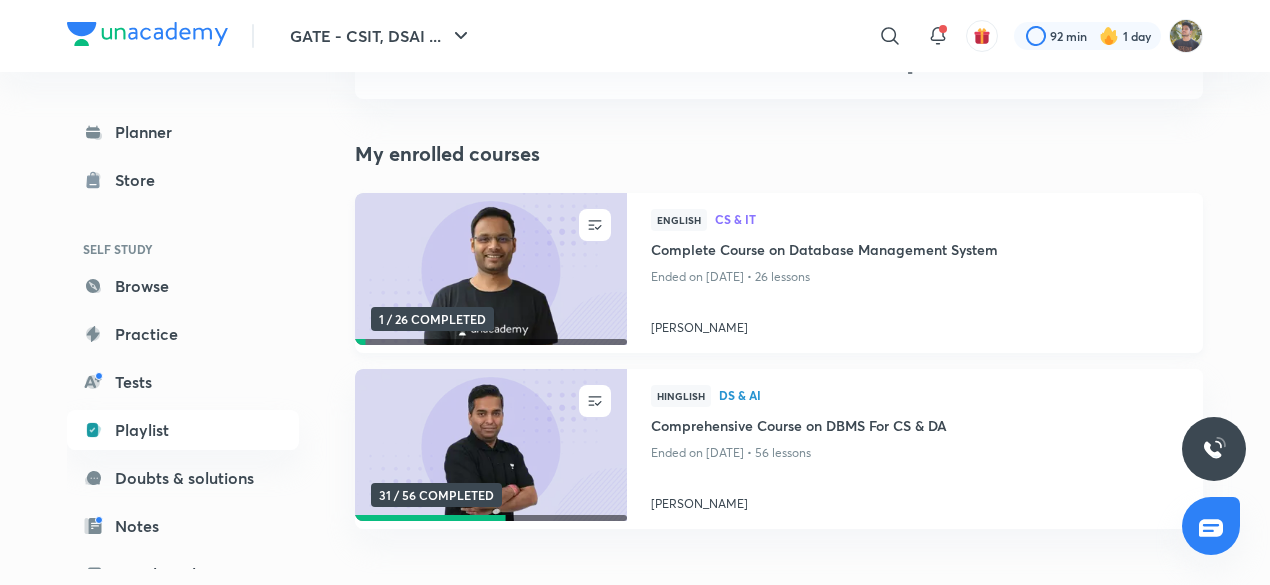 scroll, scrollTop: 156, scrollLeft: 0, axis: vertical 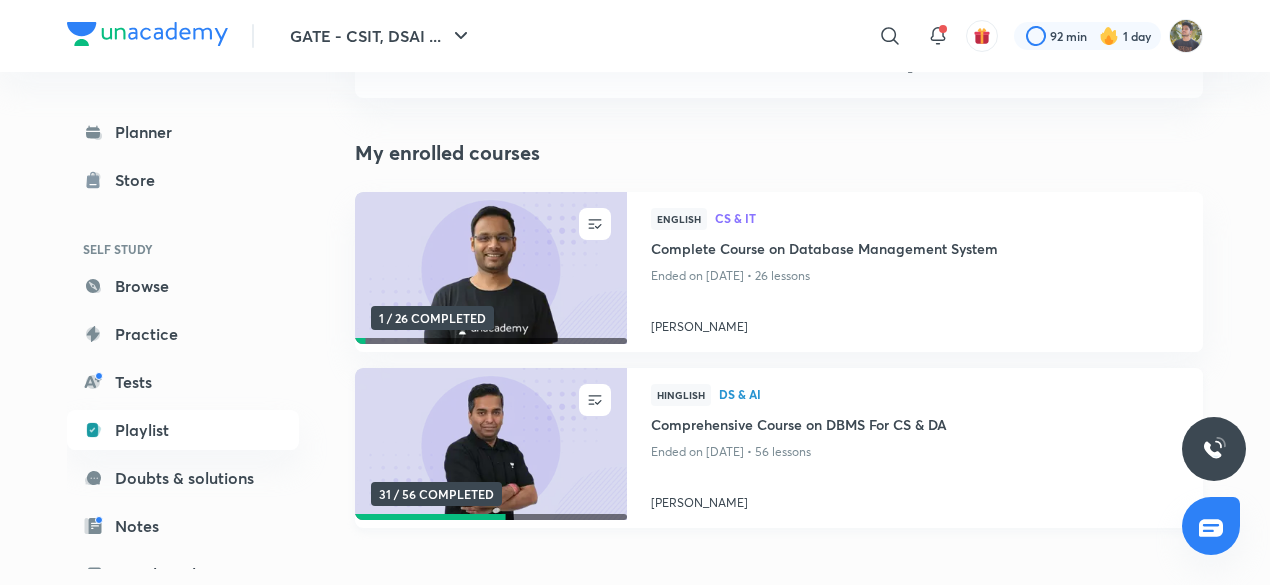 click at bounding box center [490, 444] 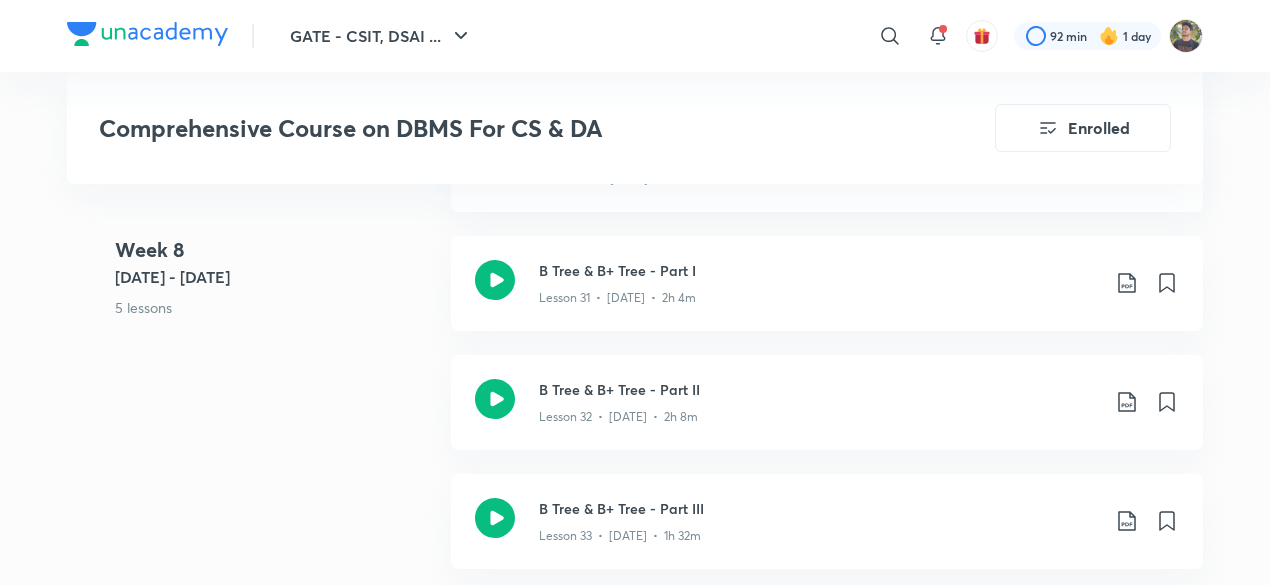 scroll, scrollTop: 5104, scrollLeft: 0, axis: vertical 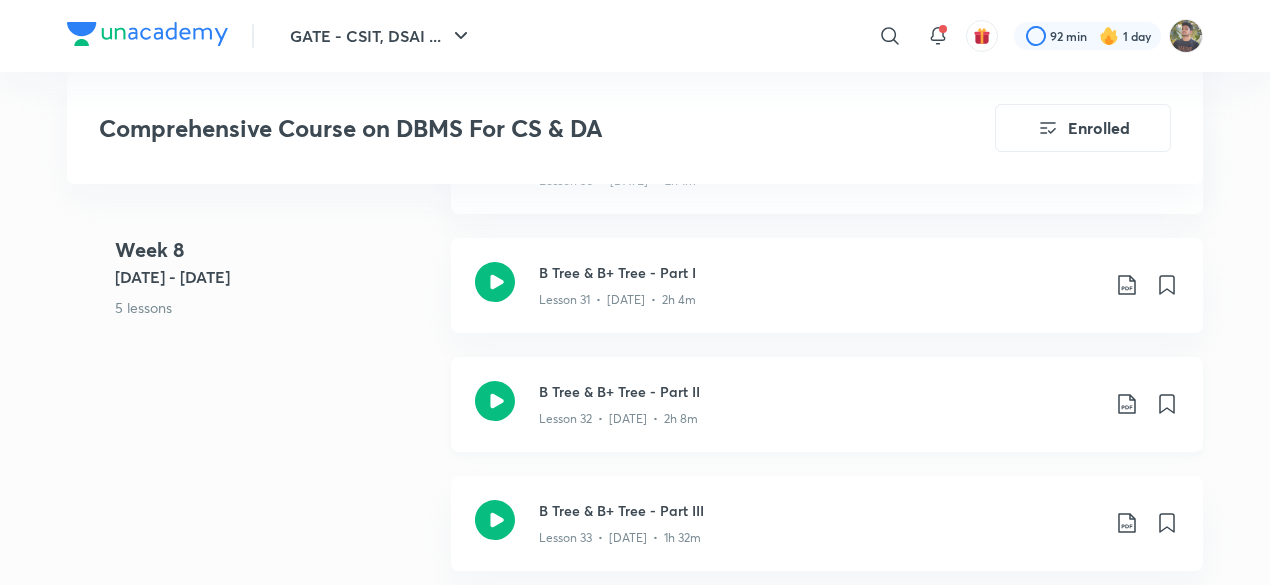 click on "Lesson 32  •  Aug 29  •  2h 8m" at bounding box center [618, 419] 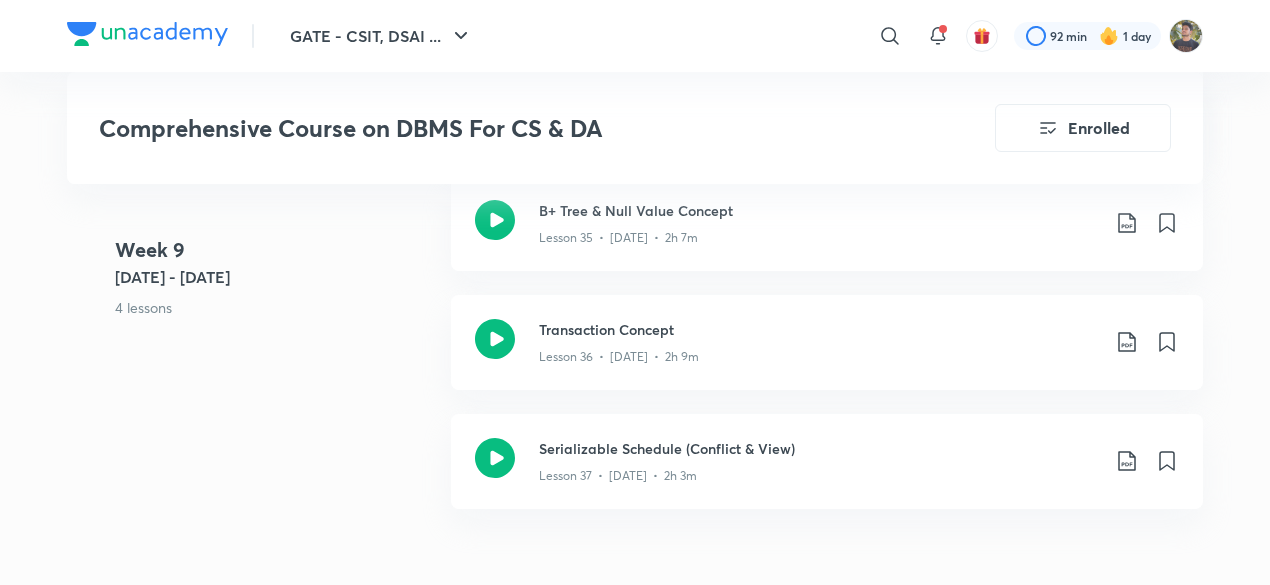 scroll, scrollTop: 5752, scrollLeft: 0, axis: vertical 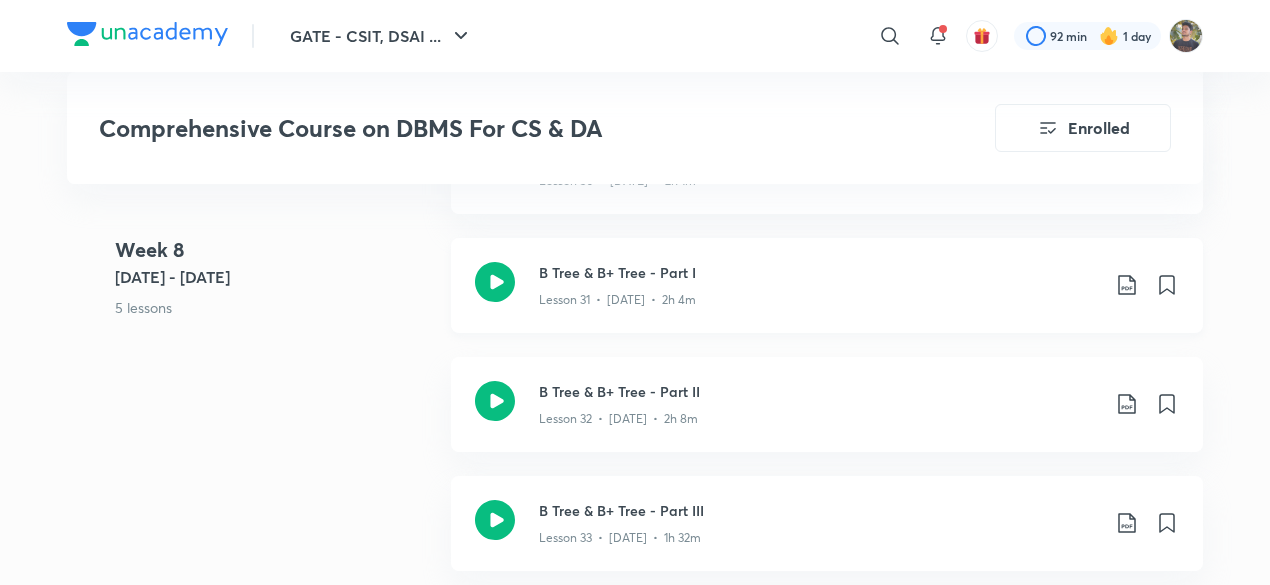 click on "Lesson 31  •  Aug 28  •  2h 4m" at bounding box center (819, -4257) 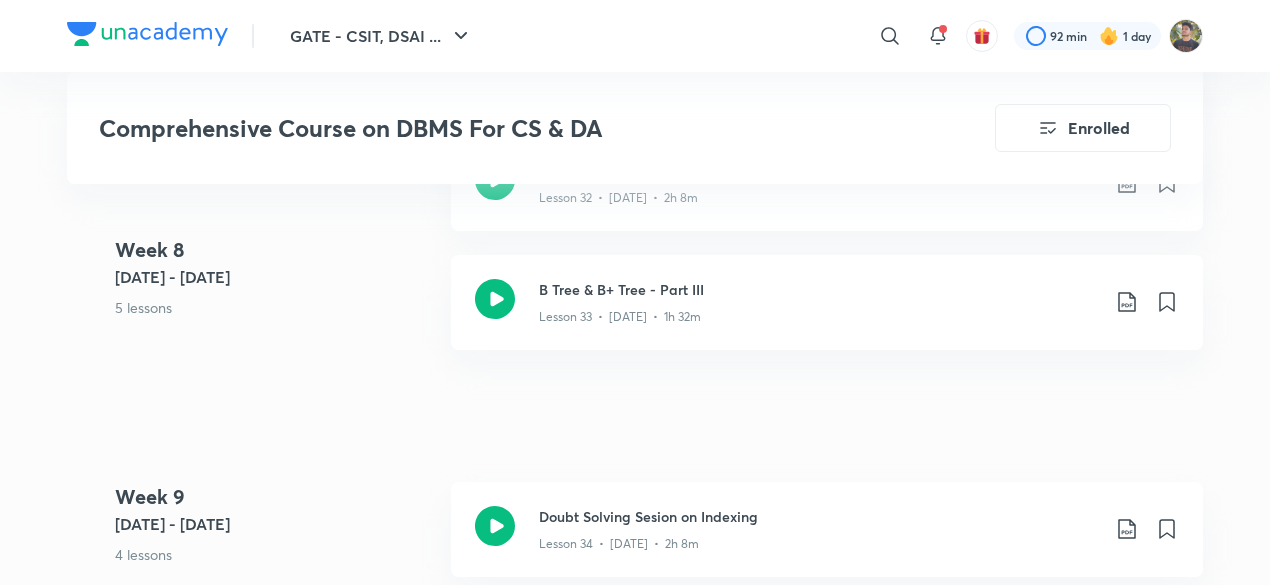 scroll, scrollTop: 5326, scrollLeft: 0, axis: vertical 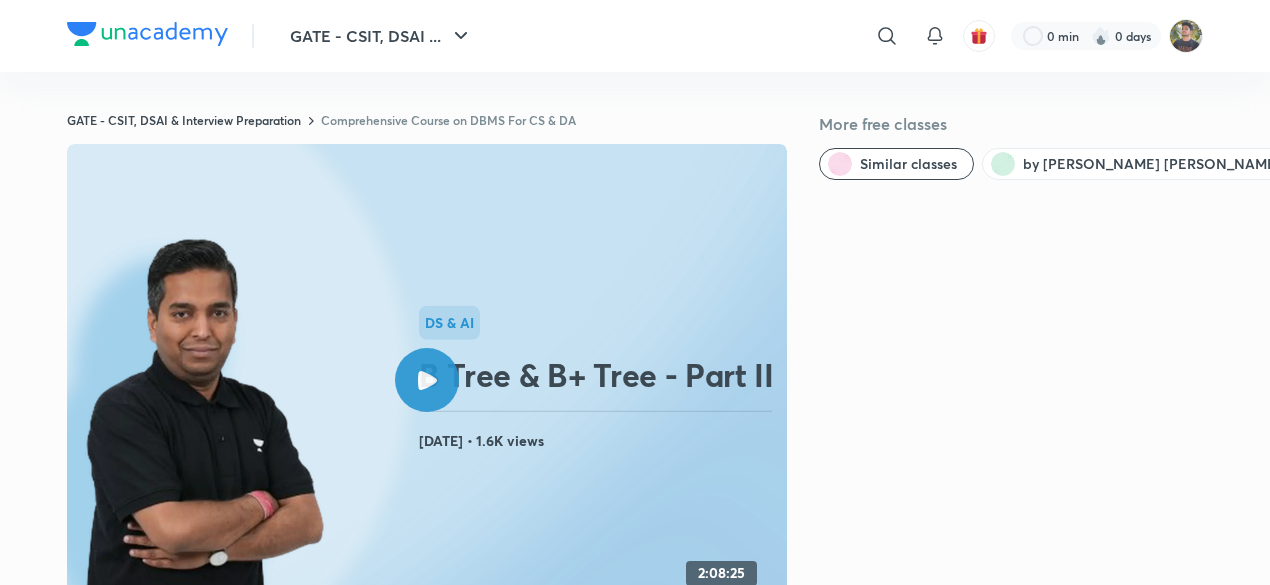 click 